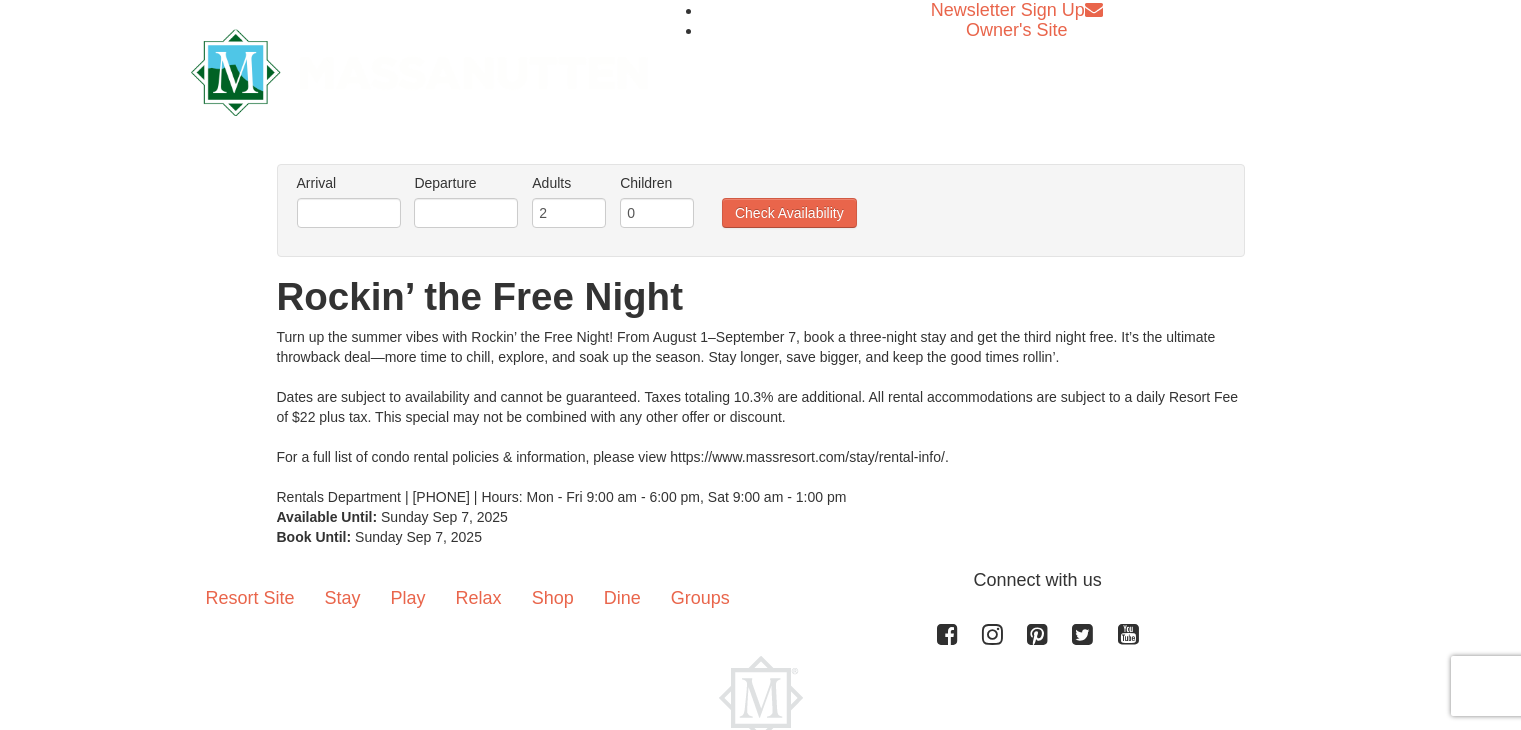 scroll, scrollTop: 0, scrollLeft: 0, axis: both 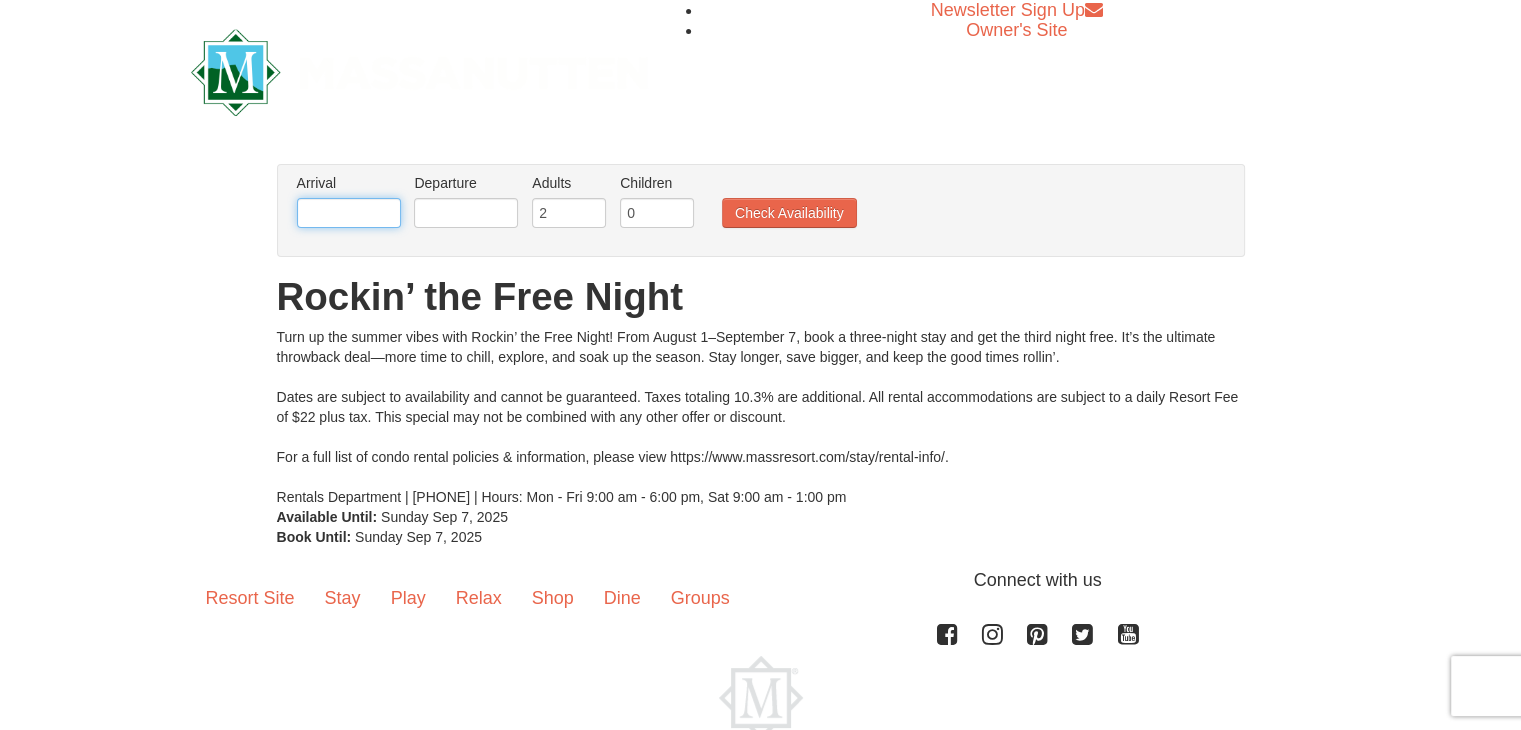 click at bounding box center [349, 213] 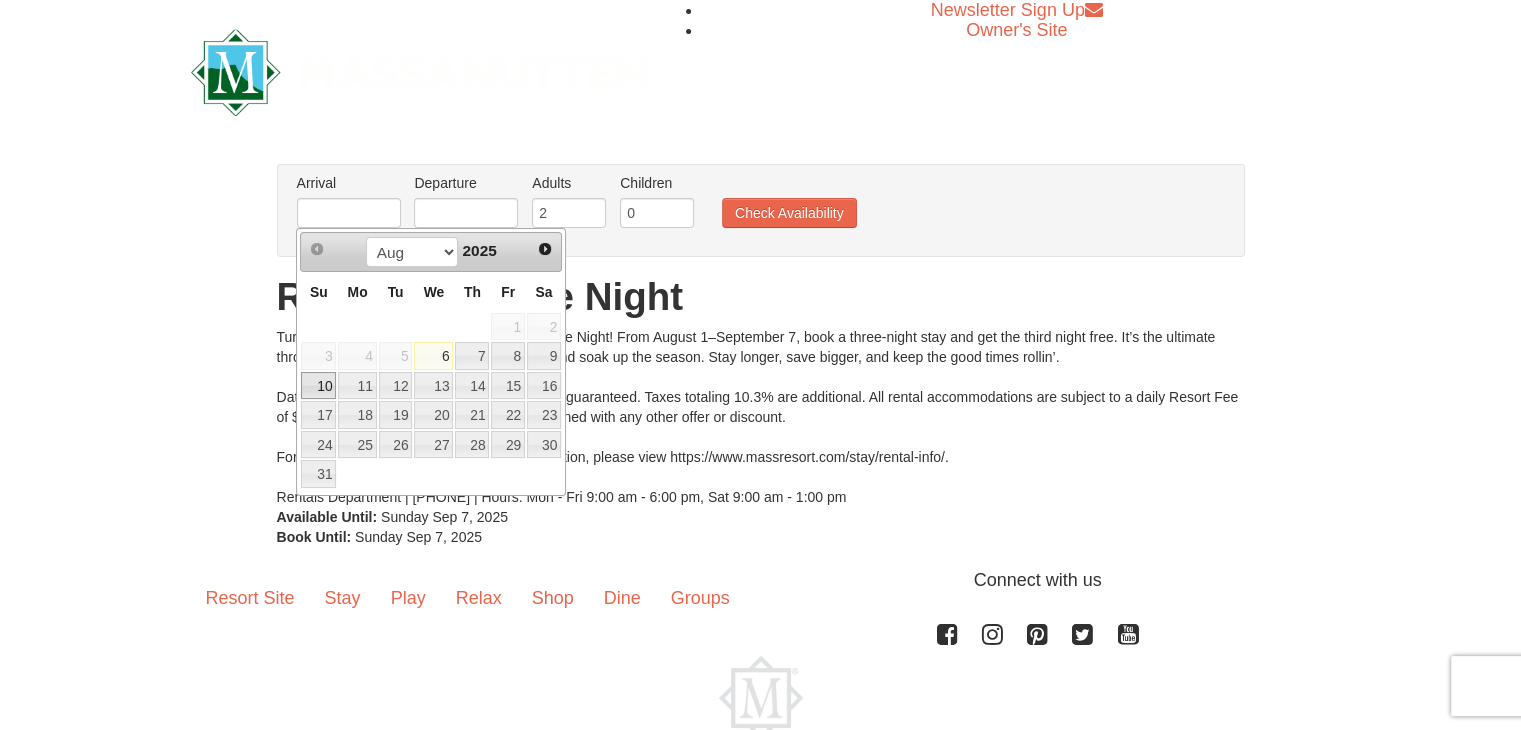 click on "10" at bounding box center (318, 386) 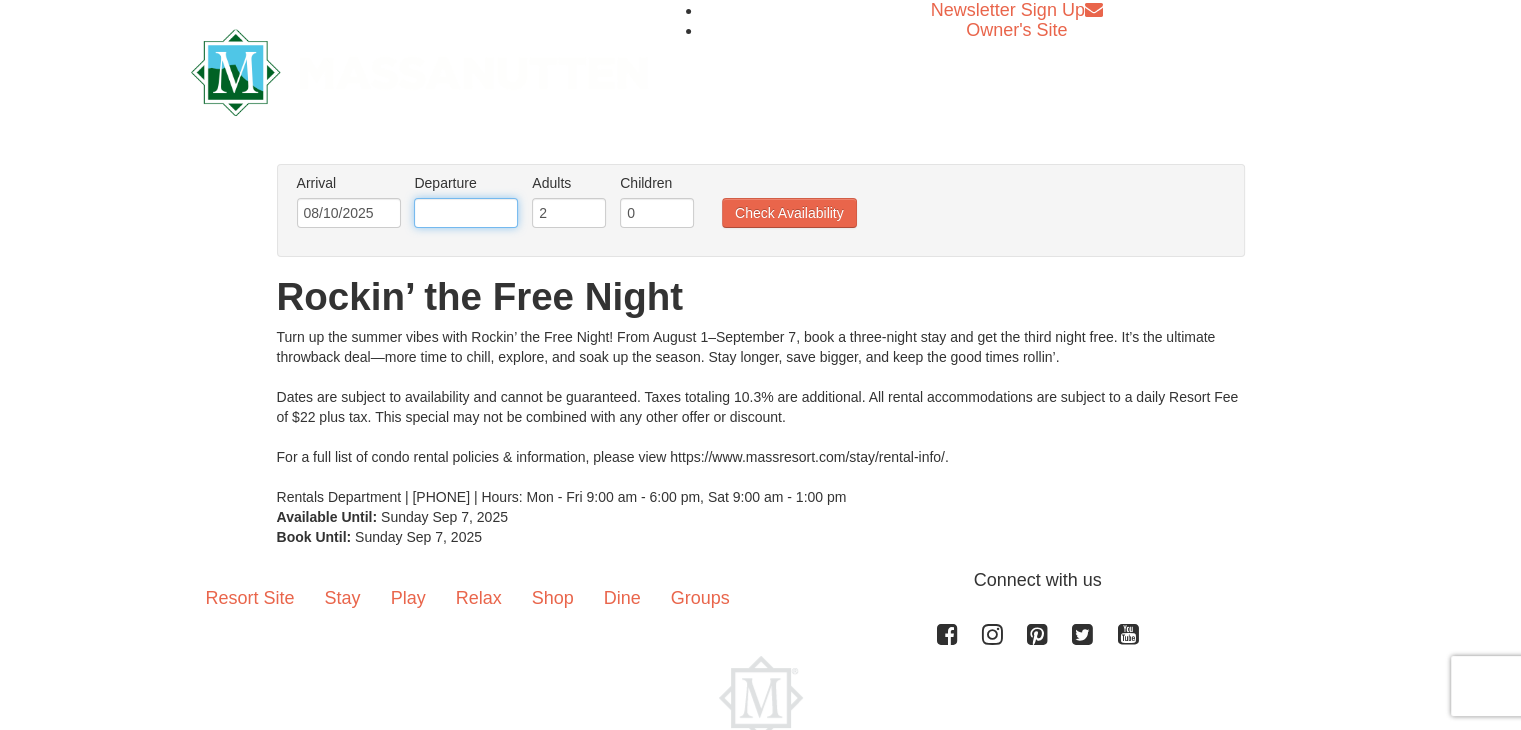 click at bounding box center (466, 213) 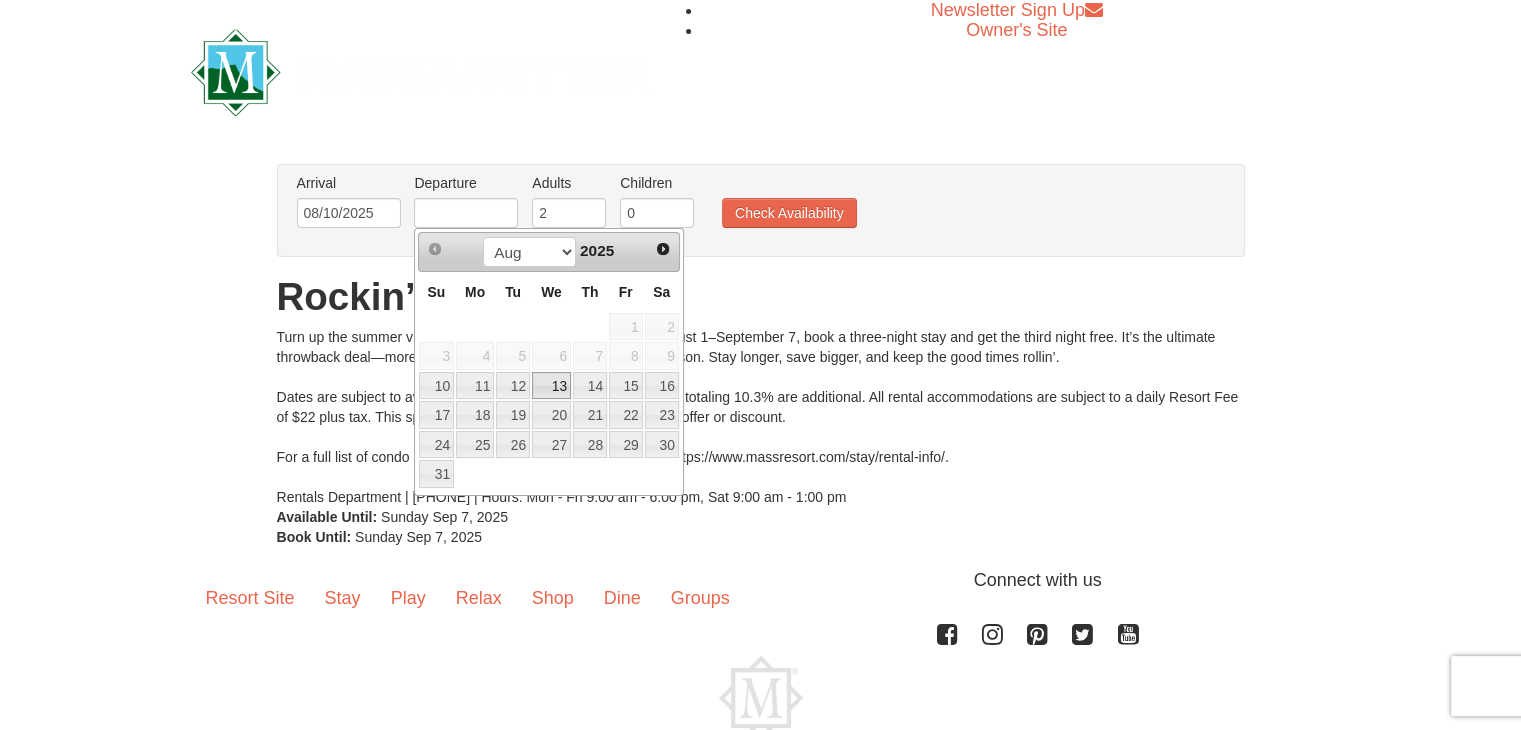 click on "13" at bounding box center (551, 386) 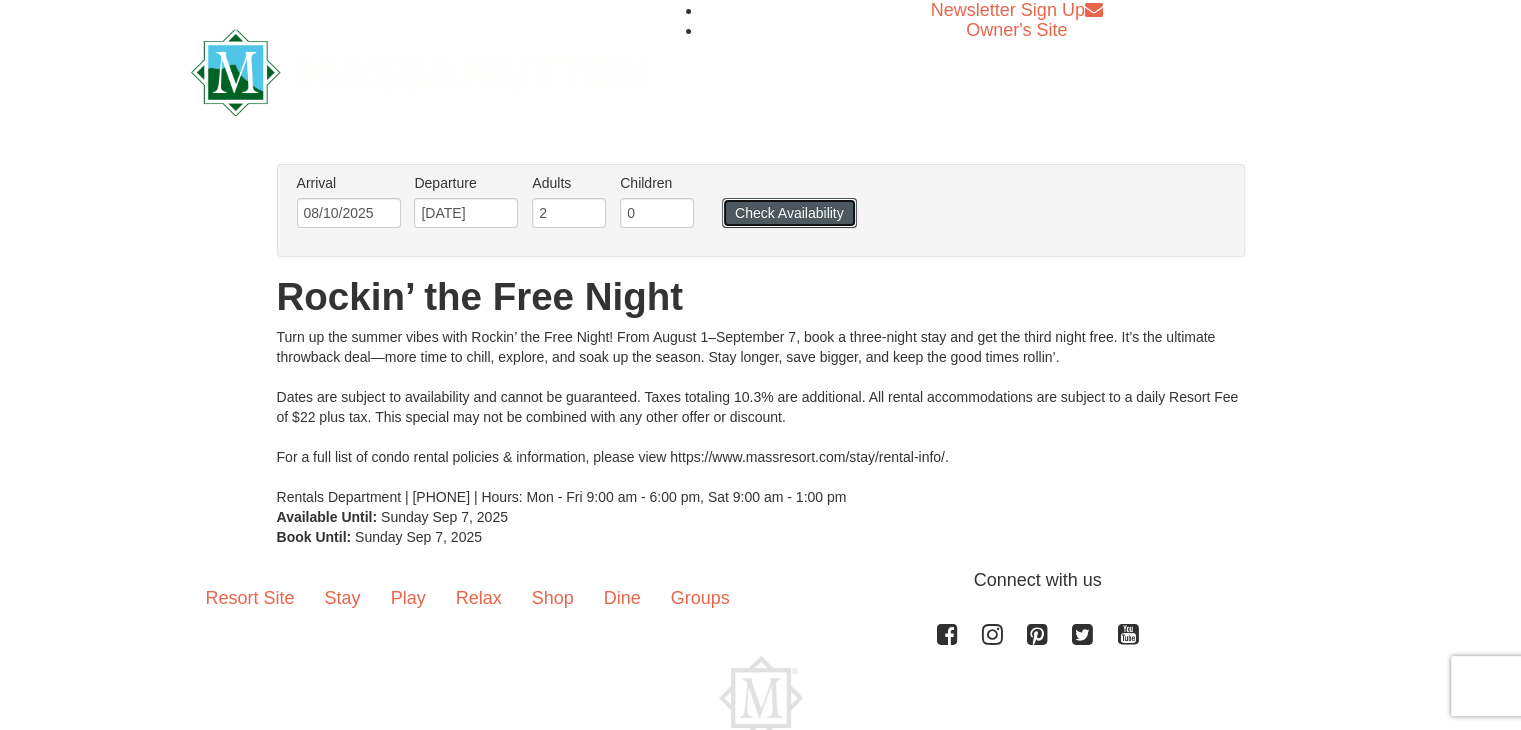 click on "Check Availability" at bounding box center (789, 213) 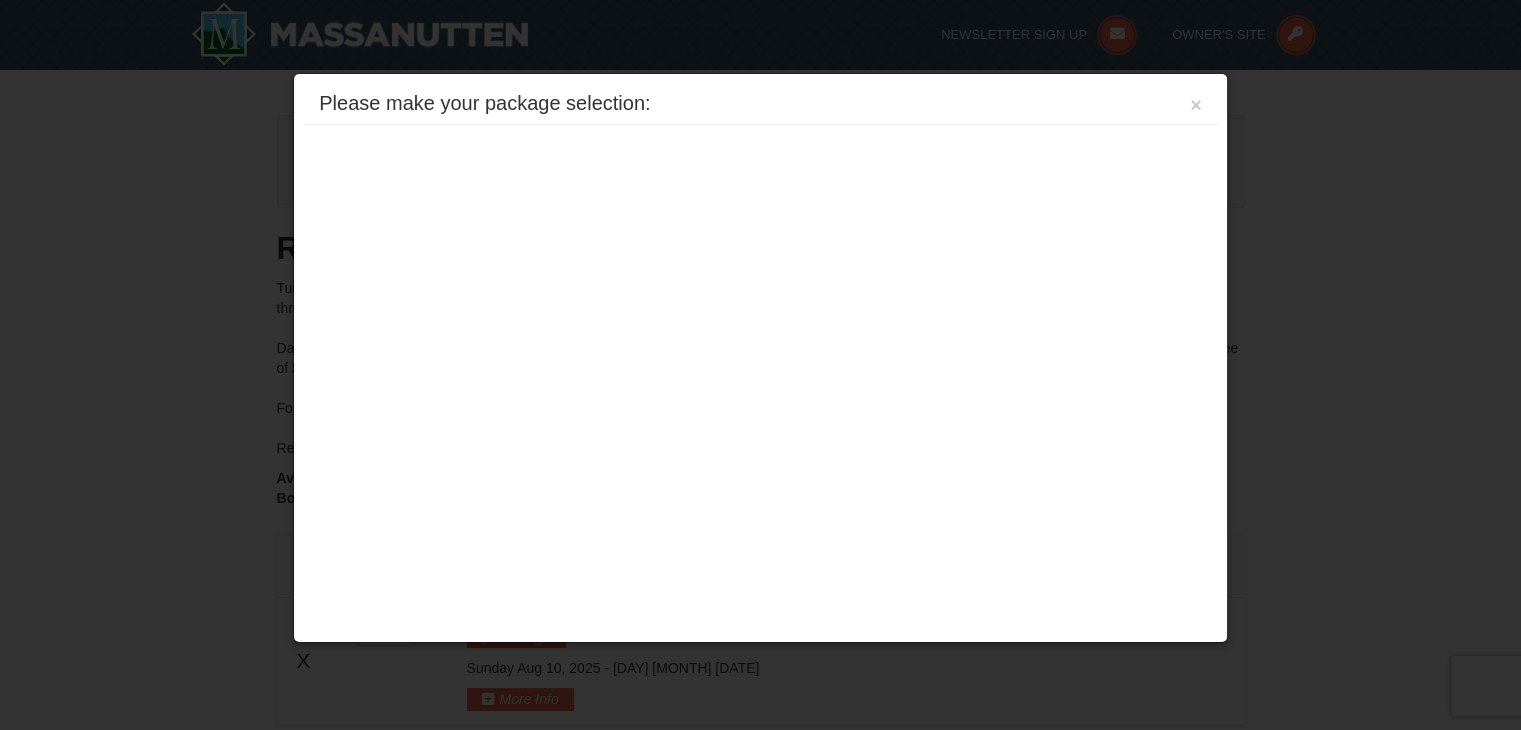 scroll, scrollTop: 495, scrollLeft: 0, axis: vertical 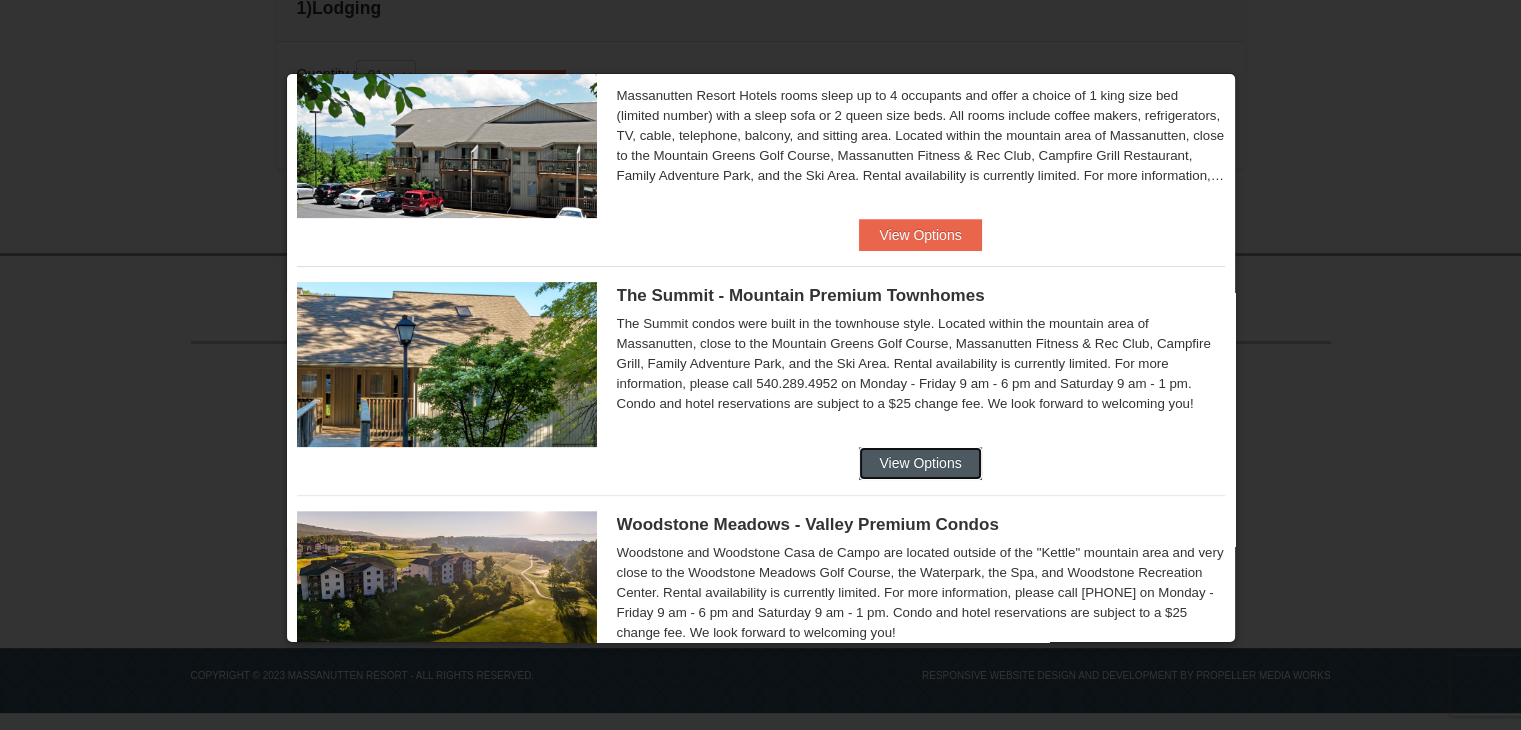 click on "View Options" at bounding box center (920, 463) 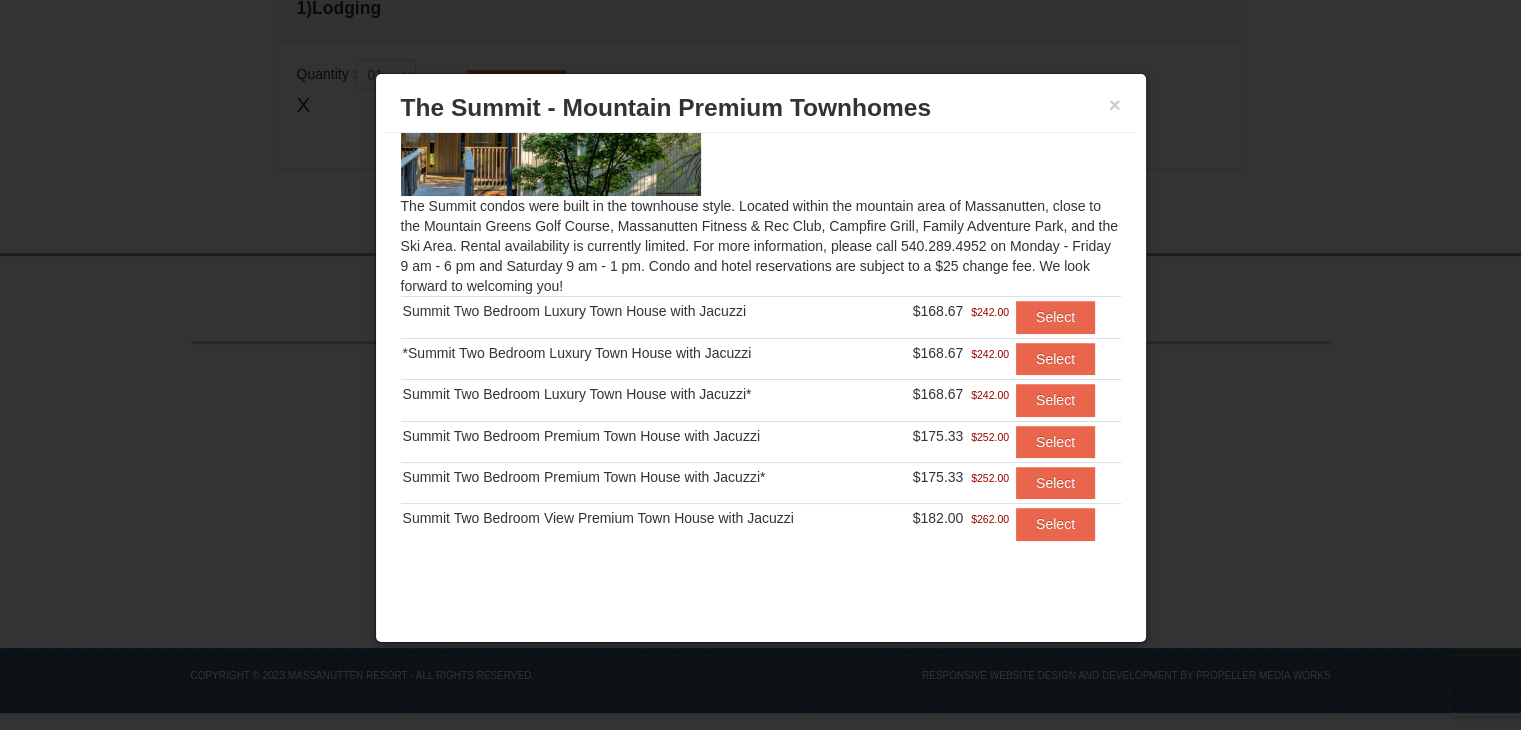 scroll, scrollTop: 120, scrollLeft: 0, axis: vertical 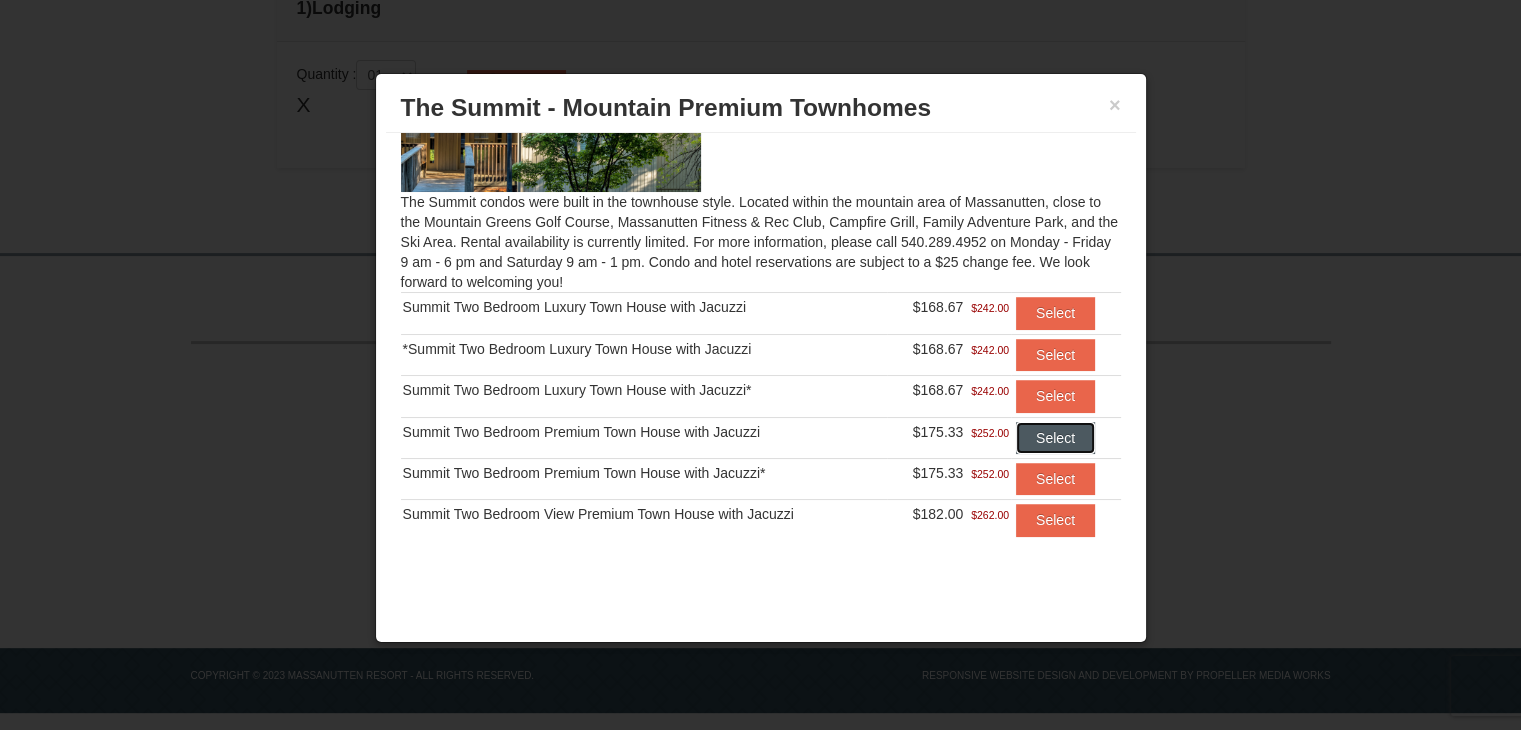 click on "Select" at bounding box center (1055, 438) 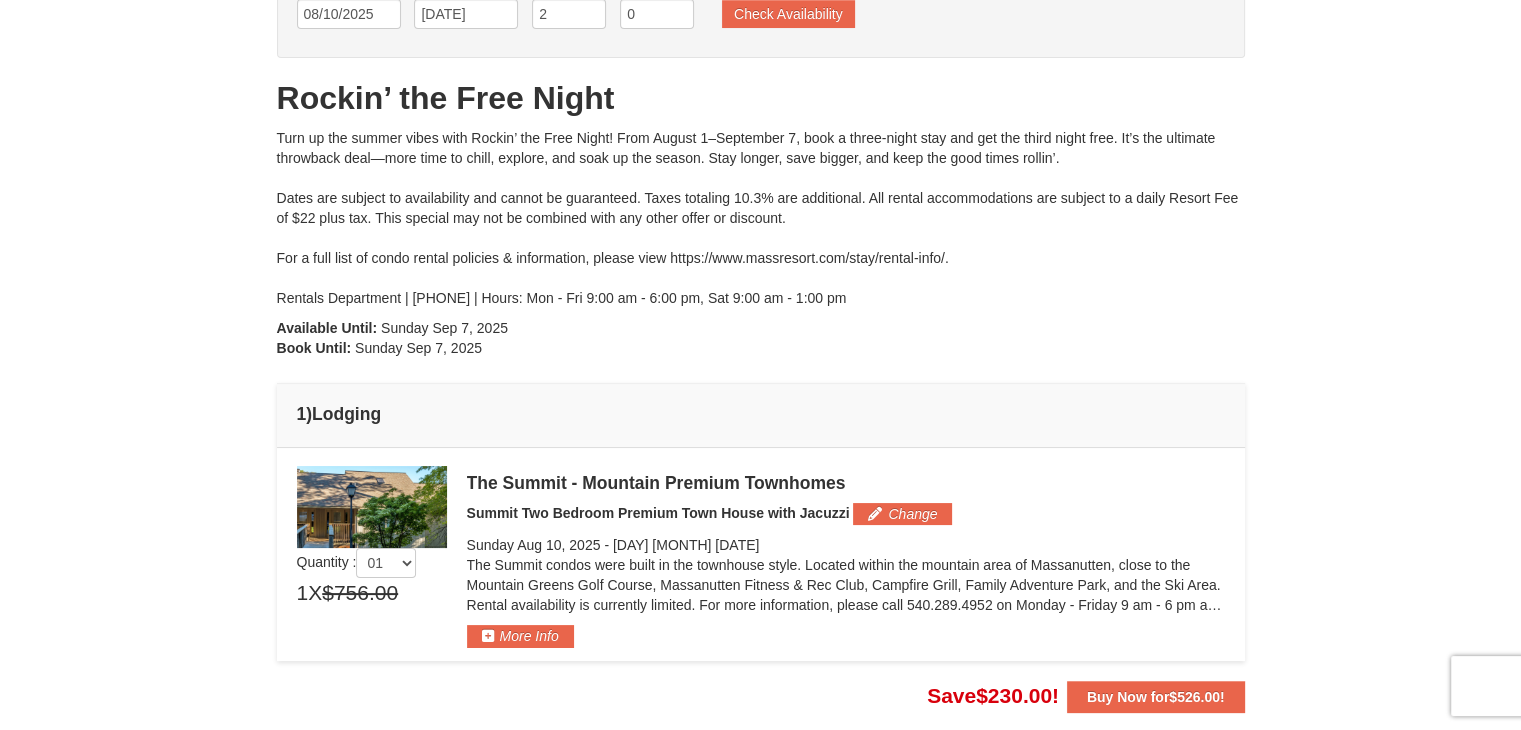 scroll, scrollTop: 0, scrollLeft: 0, axis: both 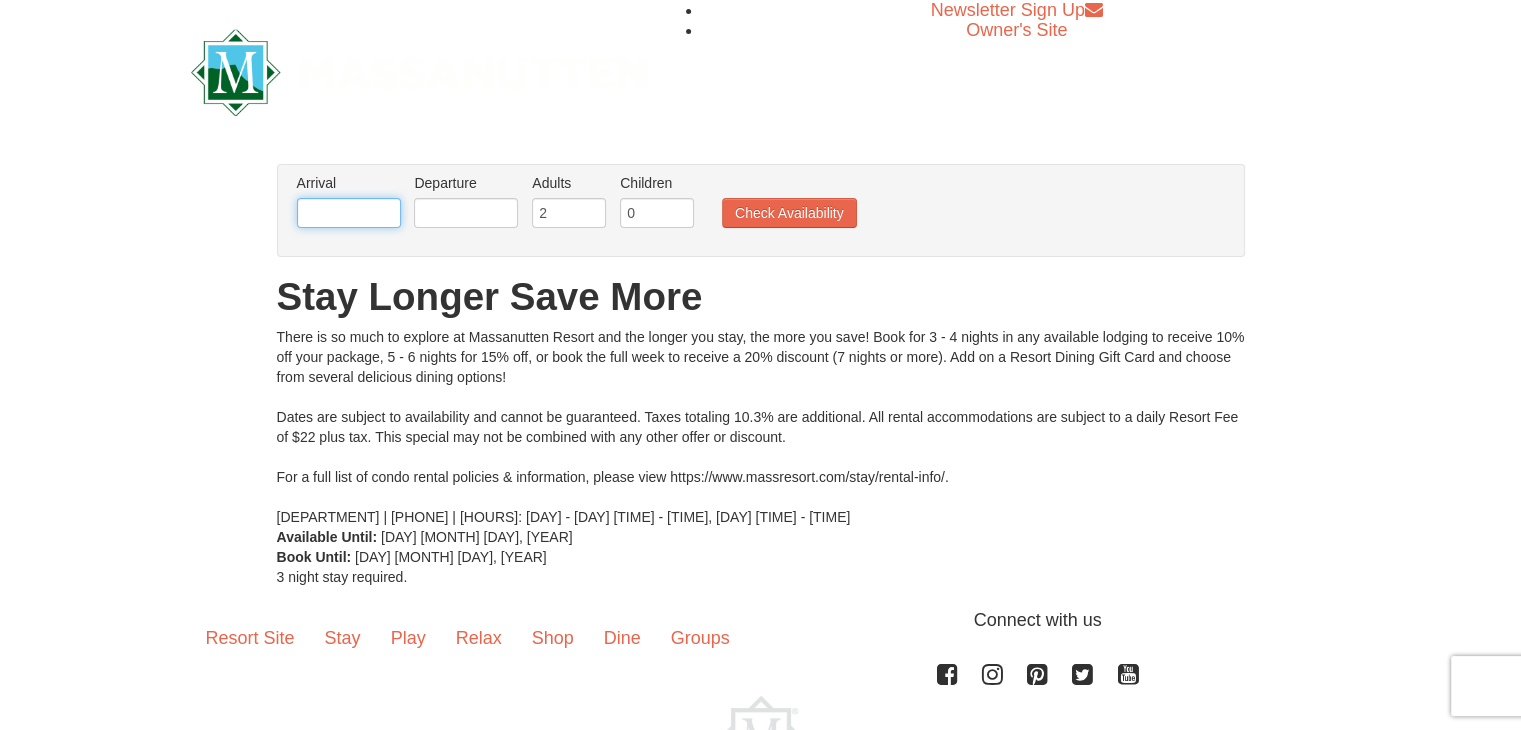 click at bounding box center (349, 213) 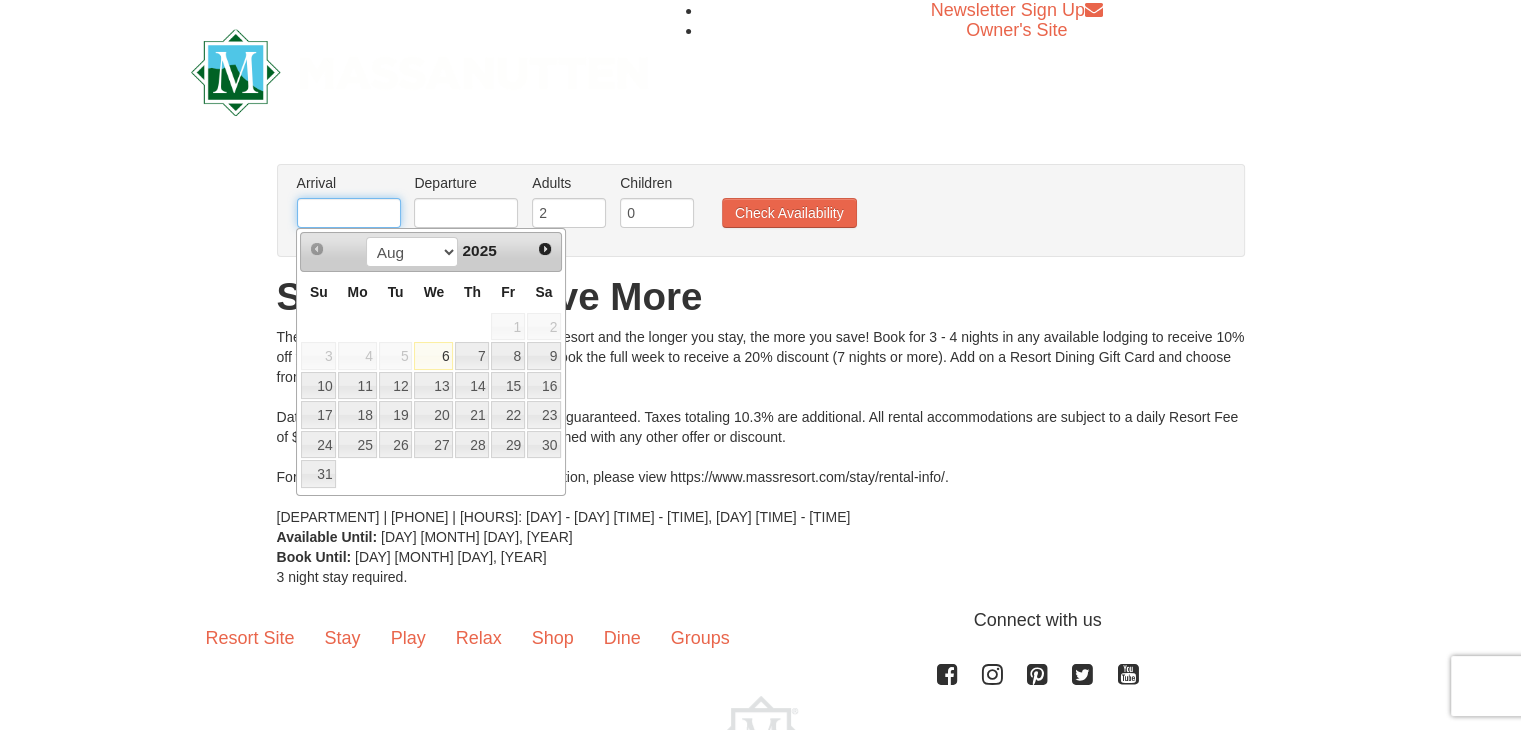 scroll, scrollTop: 0, scrollLeft: 0, axis: both 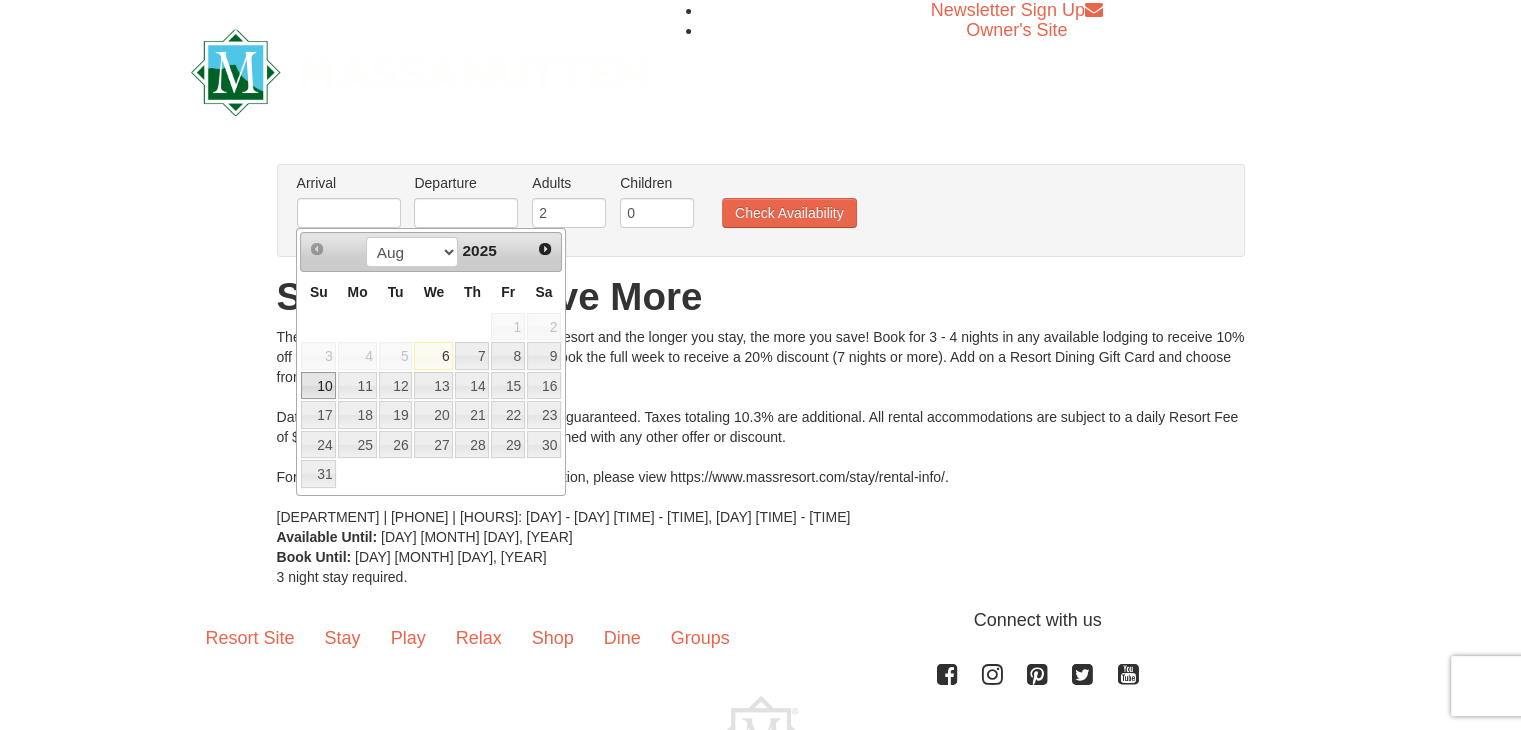 click on "10" at bounding box center (318, 386) 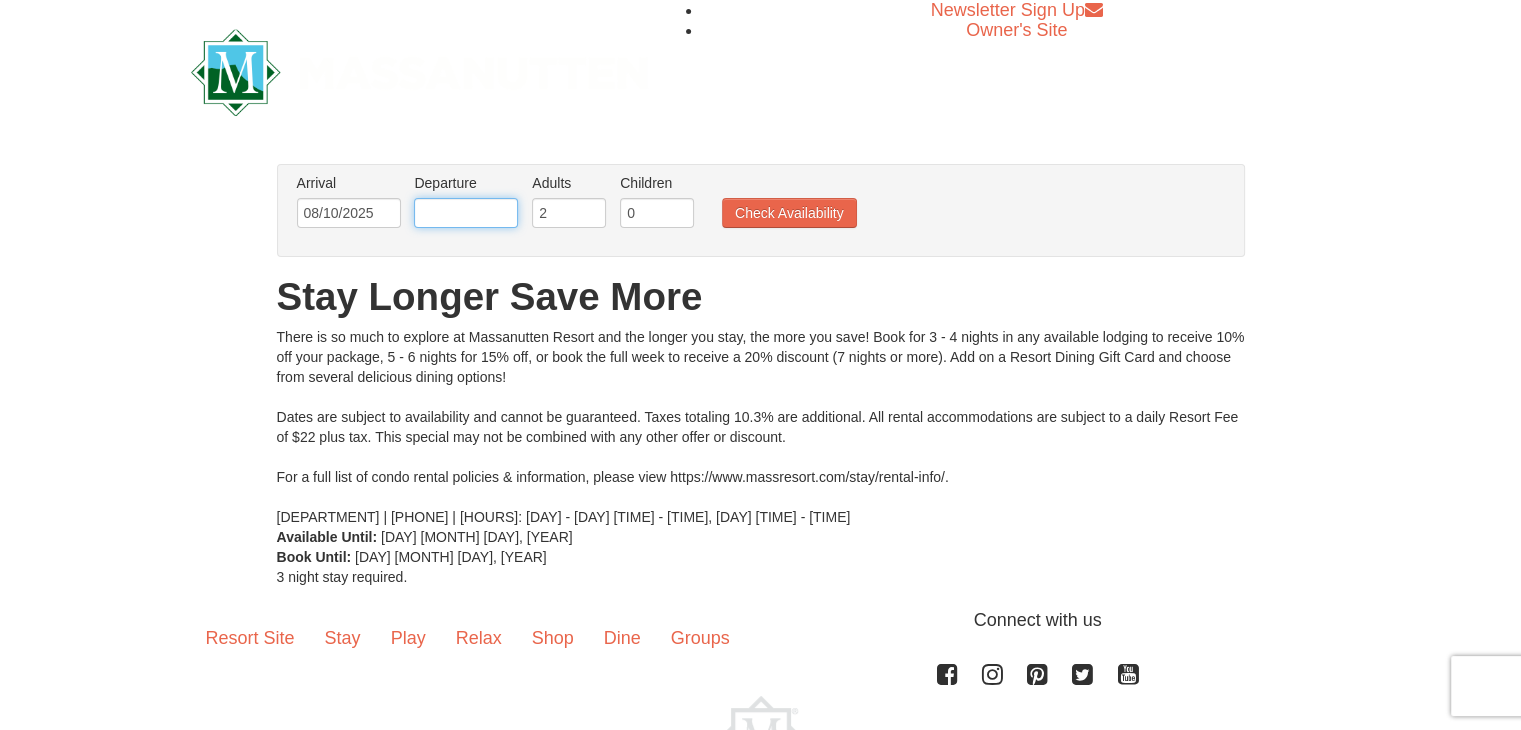 click at bounding box center [466, 213] 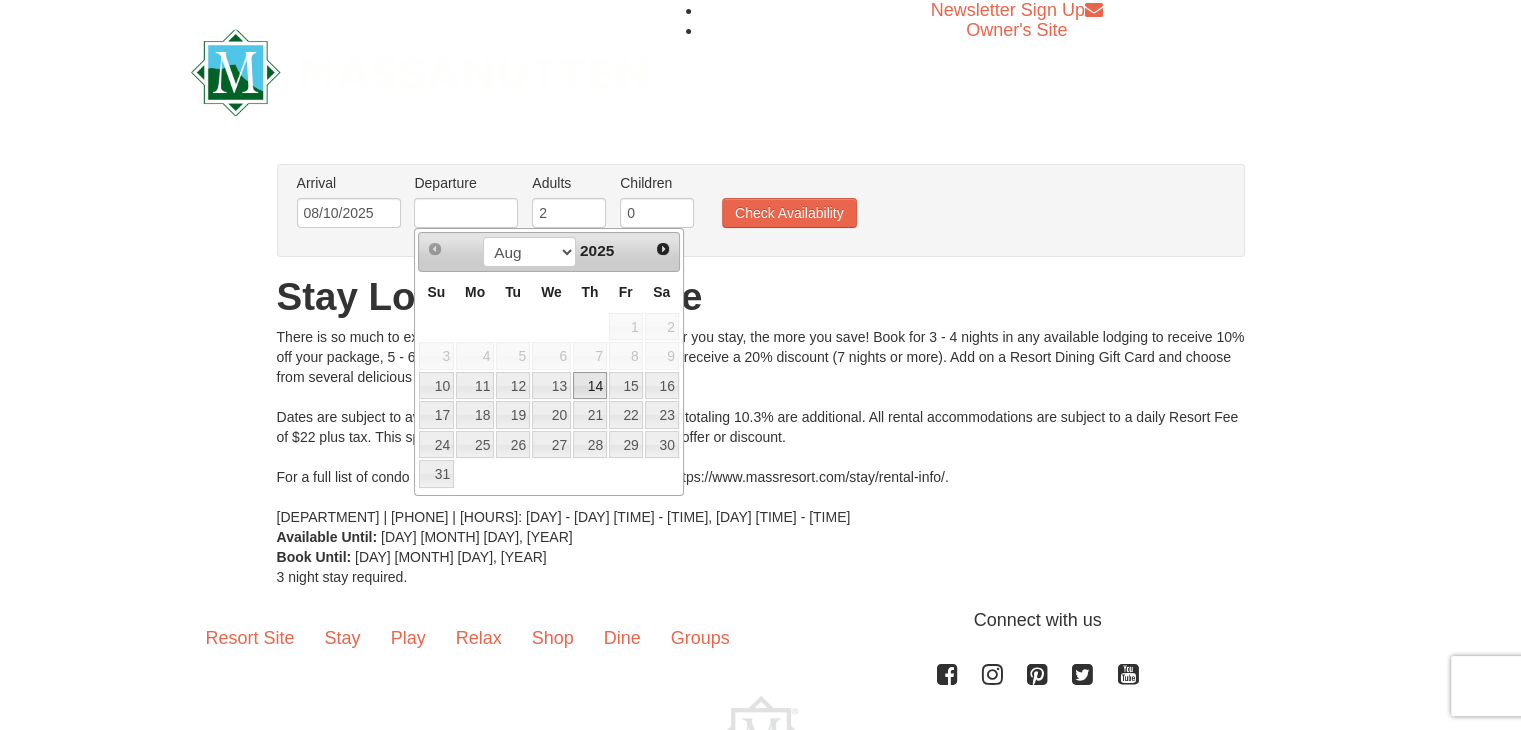 click on "14" at bounding box center (590, 386) 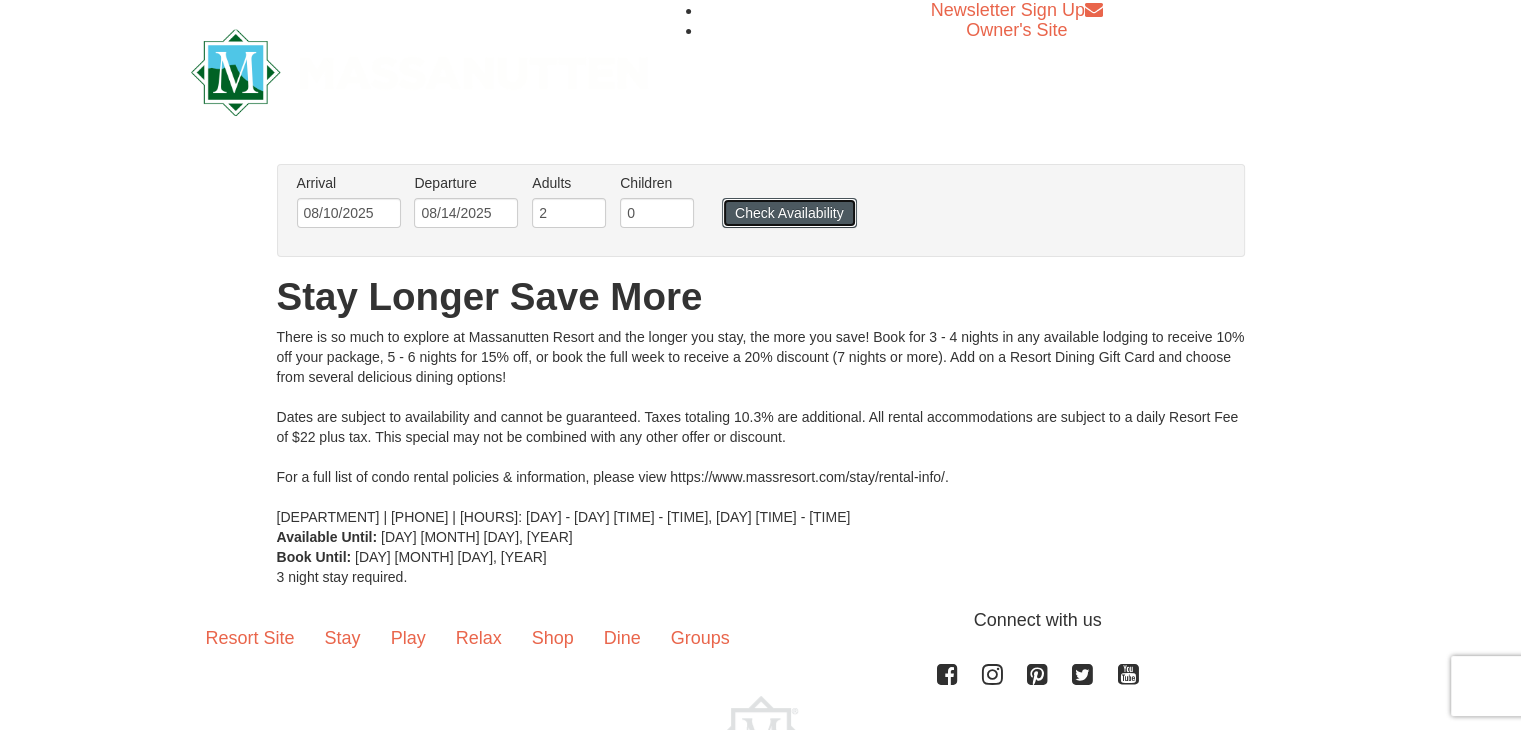 click on "Check Availability" at bounding box center [789, 213] 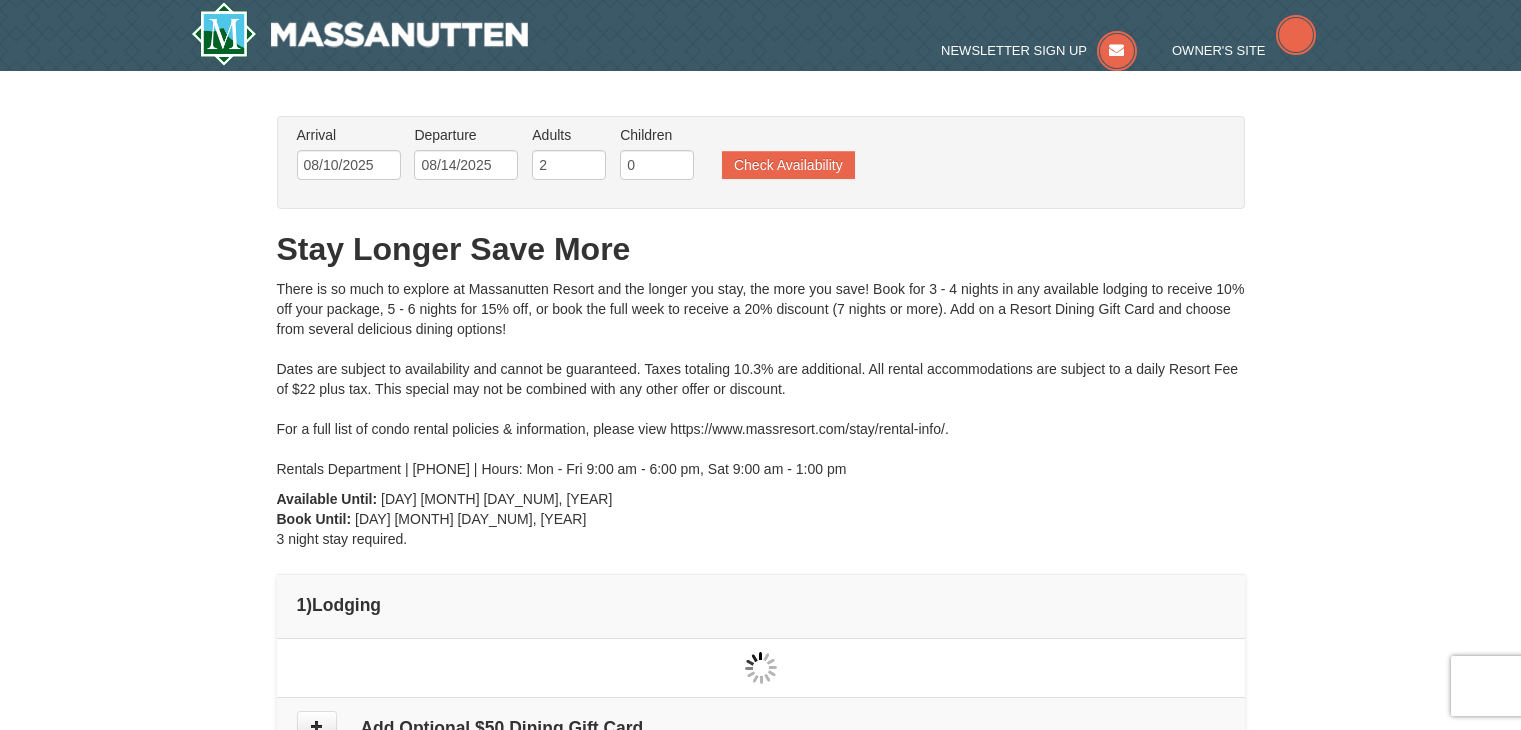 scroll, scrollTop: 0, scrollLeft: 0, axis: both 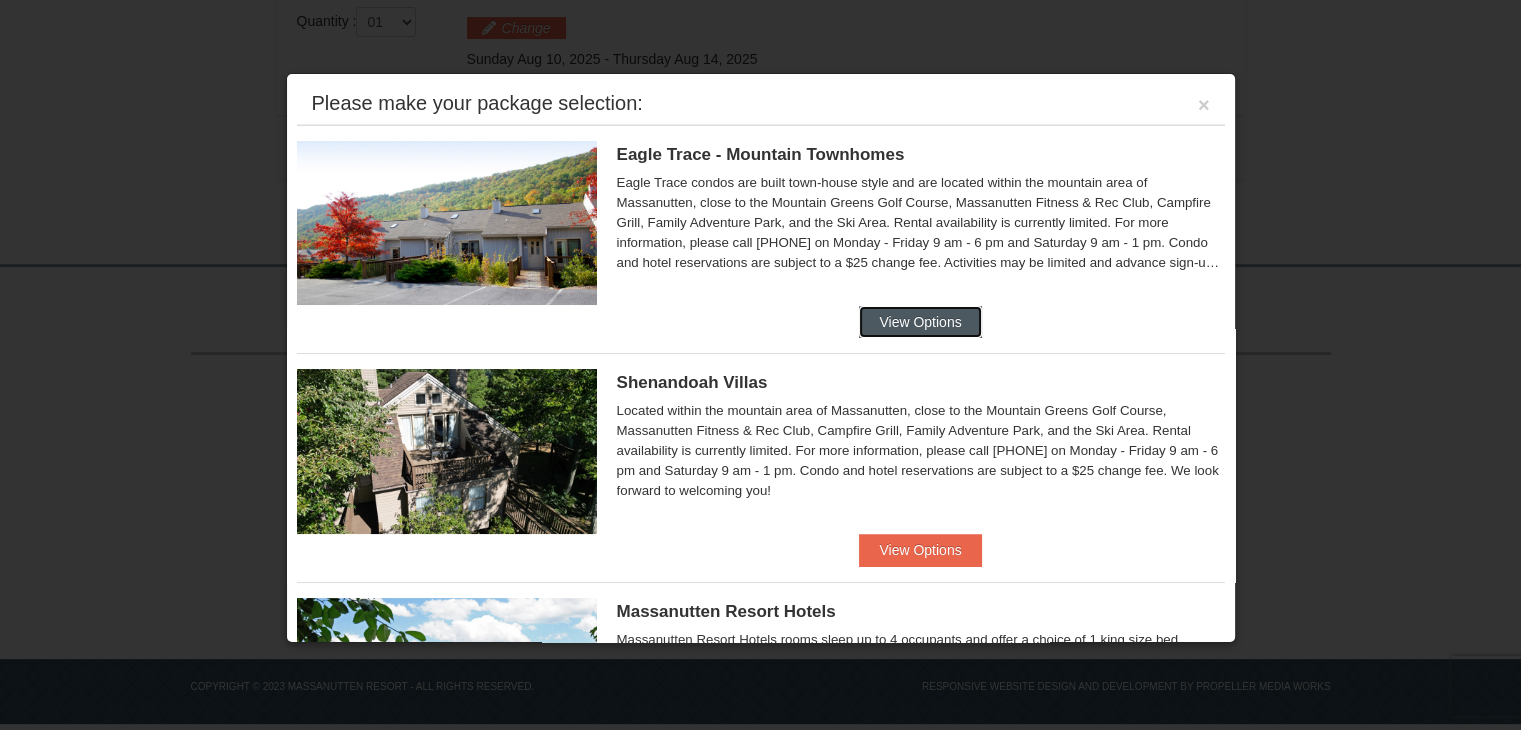 click on "View Options" at bounding box center (920, 322) 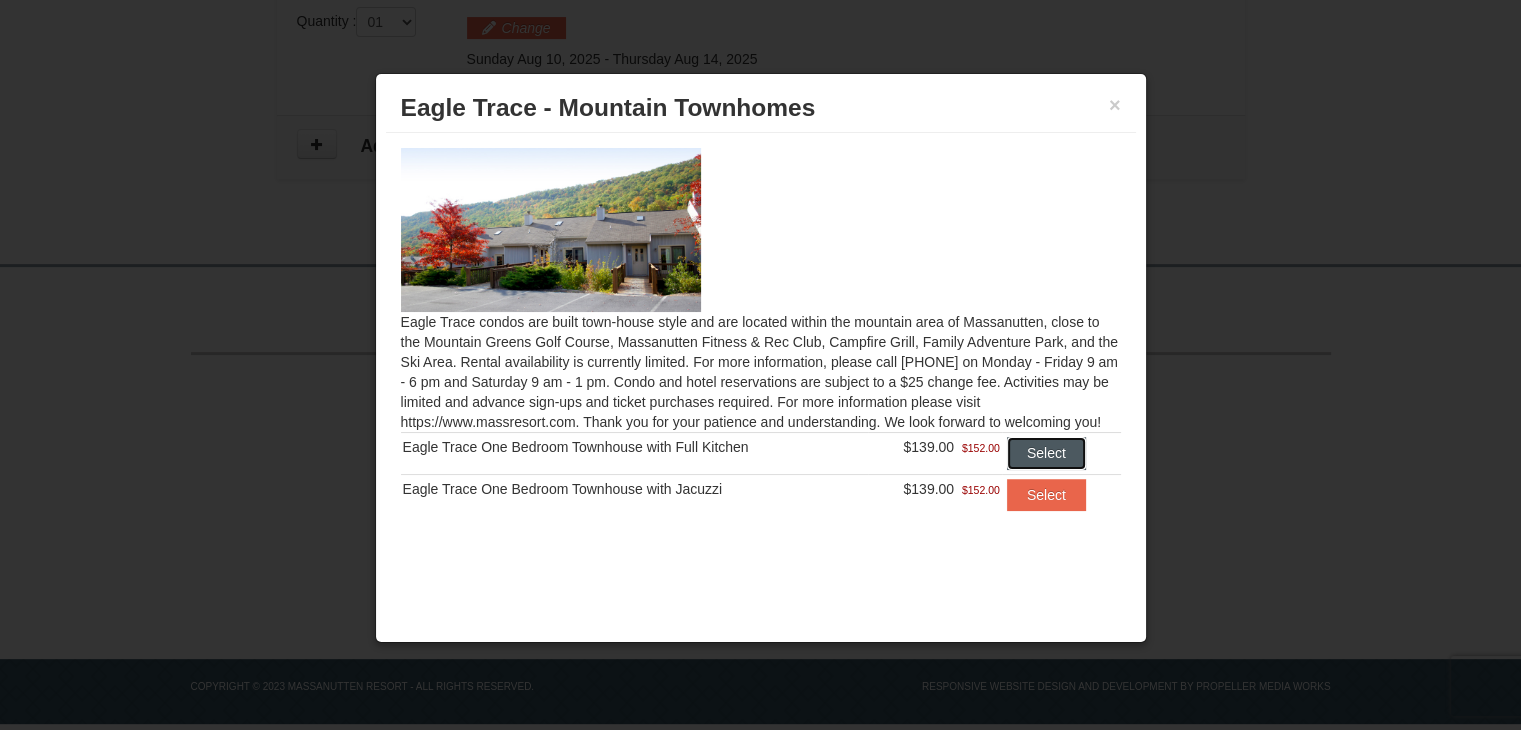 click on "Select" at bounding box center [1046, 453] 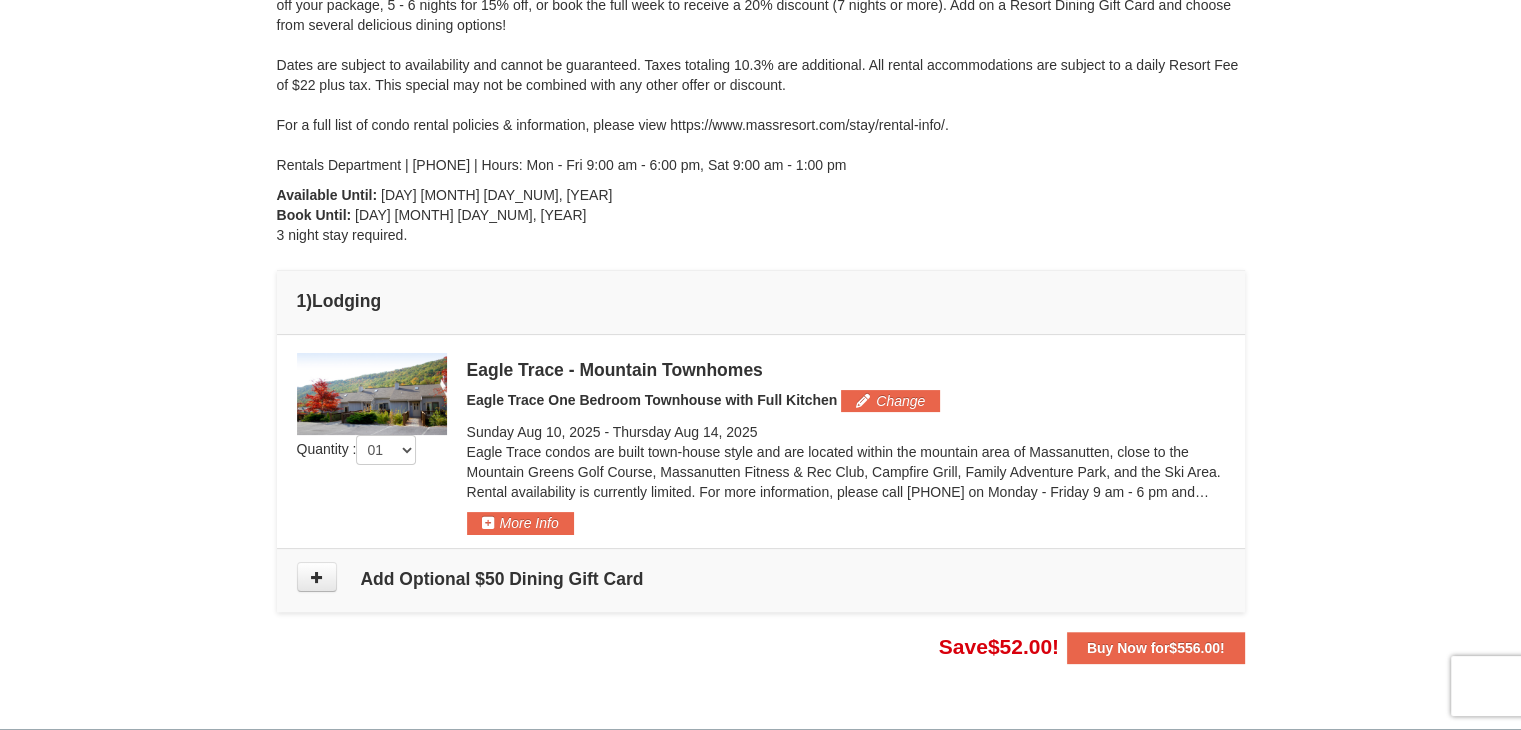 scroll, scrollTop: 649, scrollLeft: 0, axis: vertical 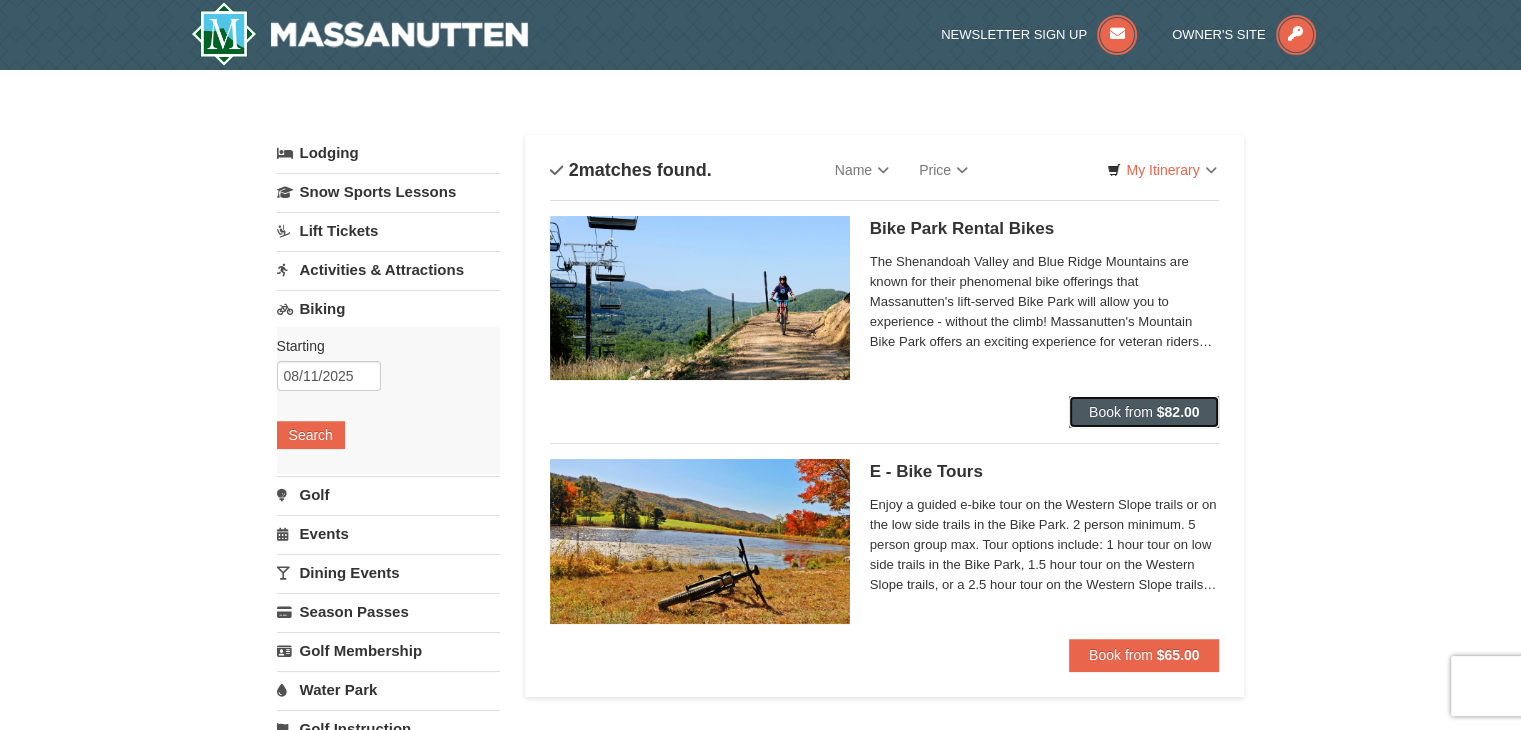 click on "Book from" at bounding box center [1121, 412] 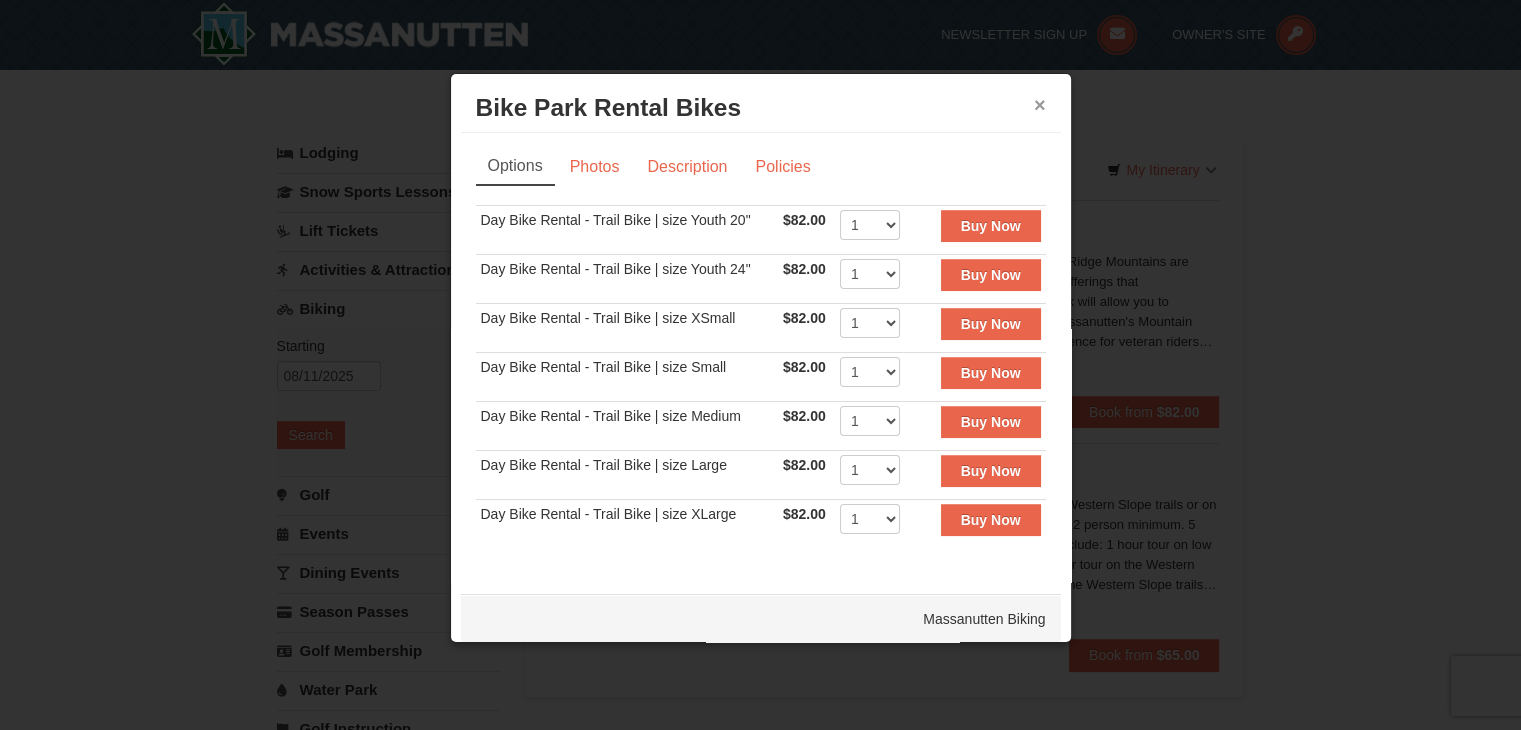 click on "×" at bounding box center [1040, 105] 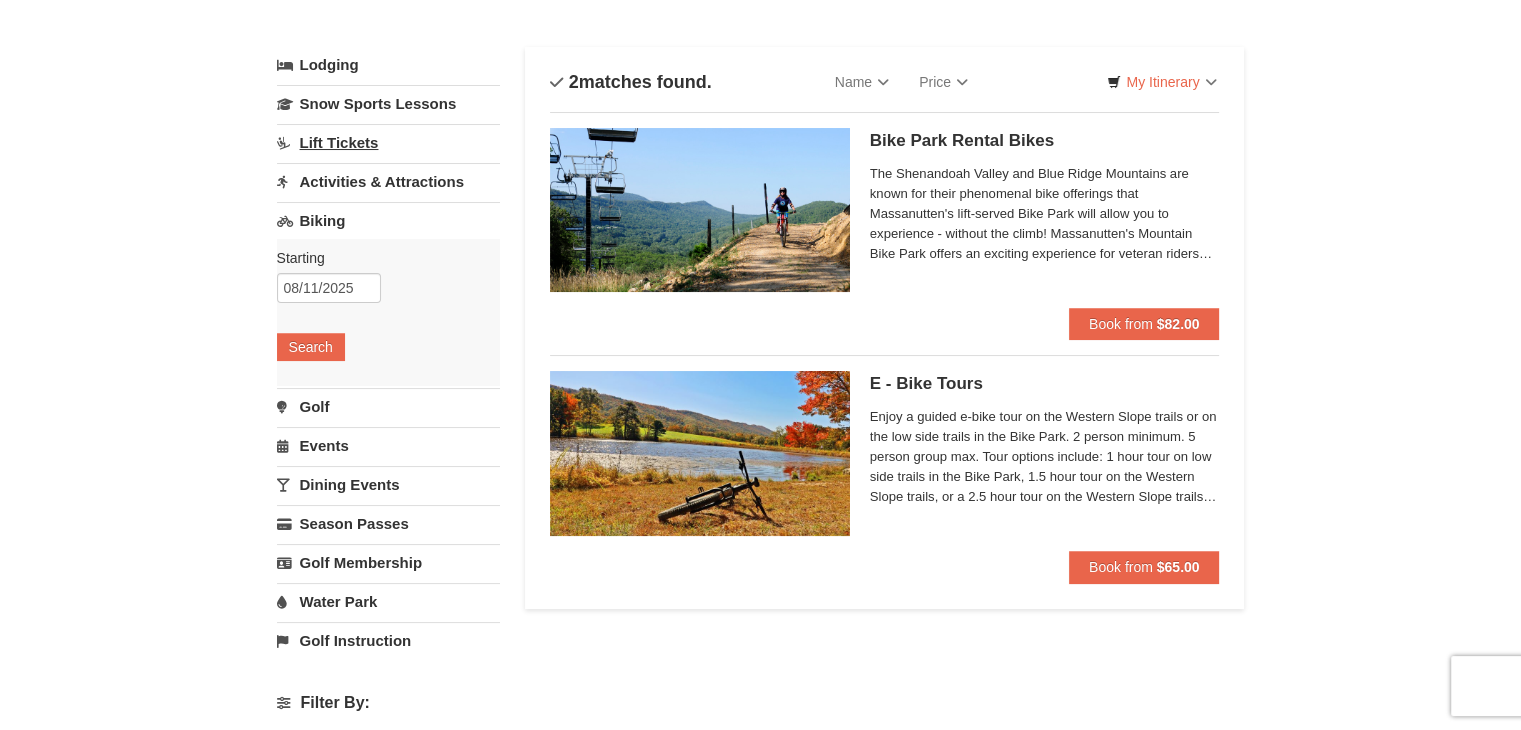scroll, scrollTop: 0, scrollLeft: 0, axis: both 